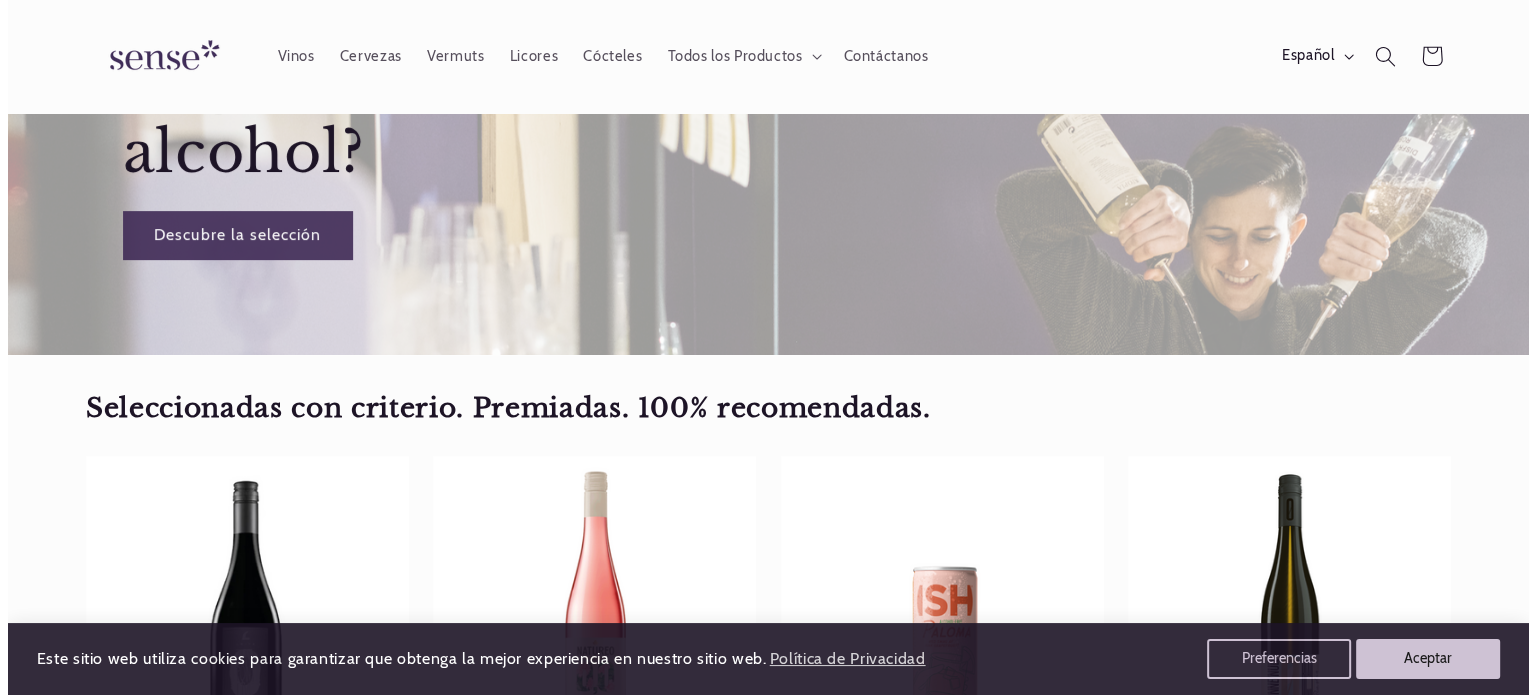 scroll, scrollTop: 302, scrollLeft: 0, axis: vertical 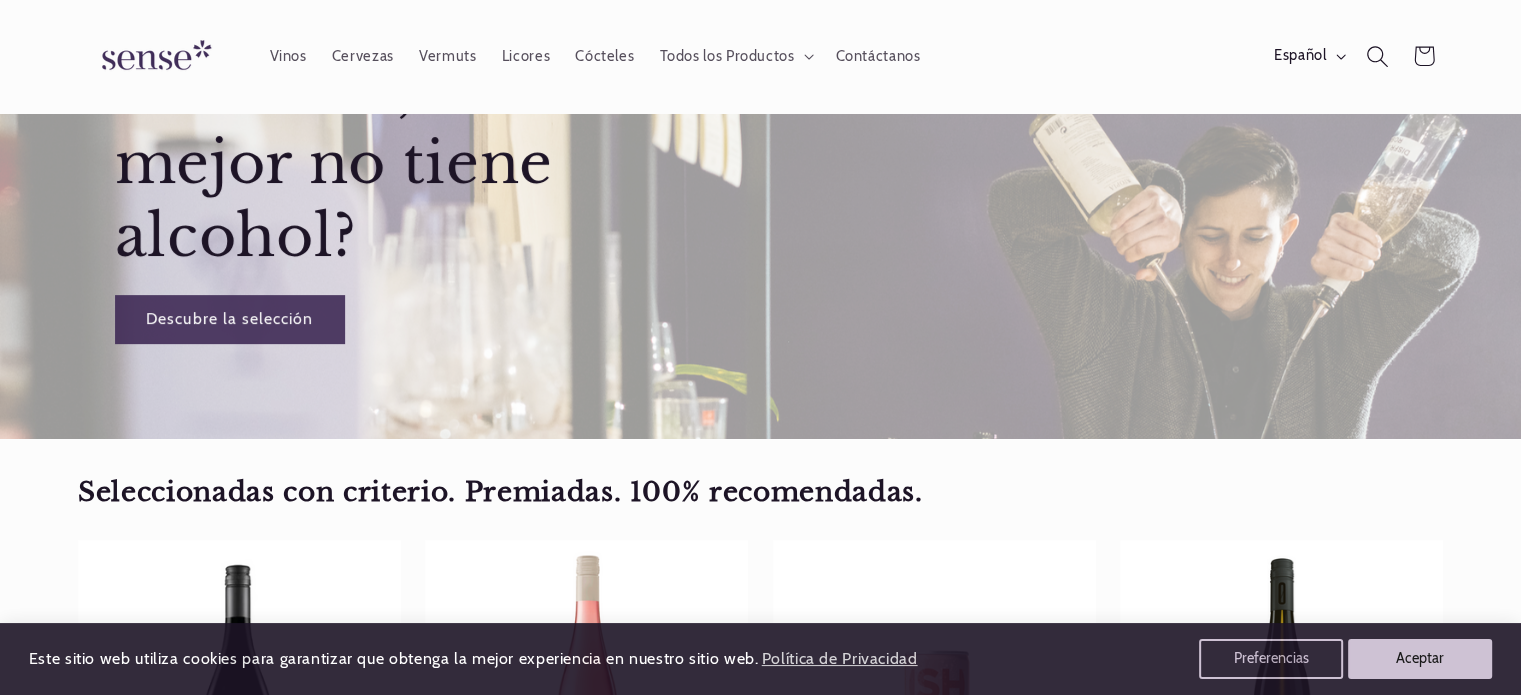 click 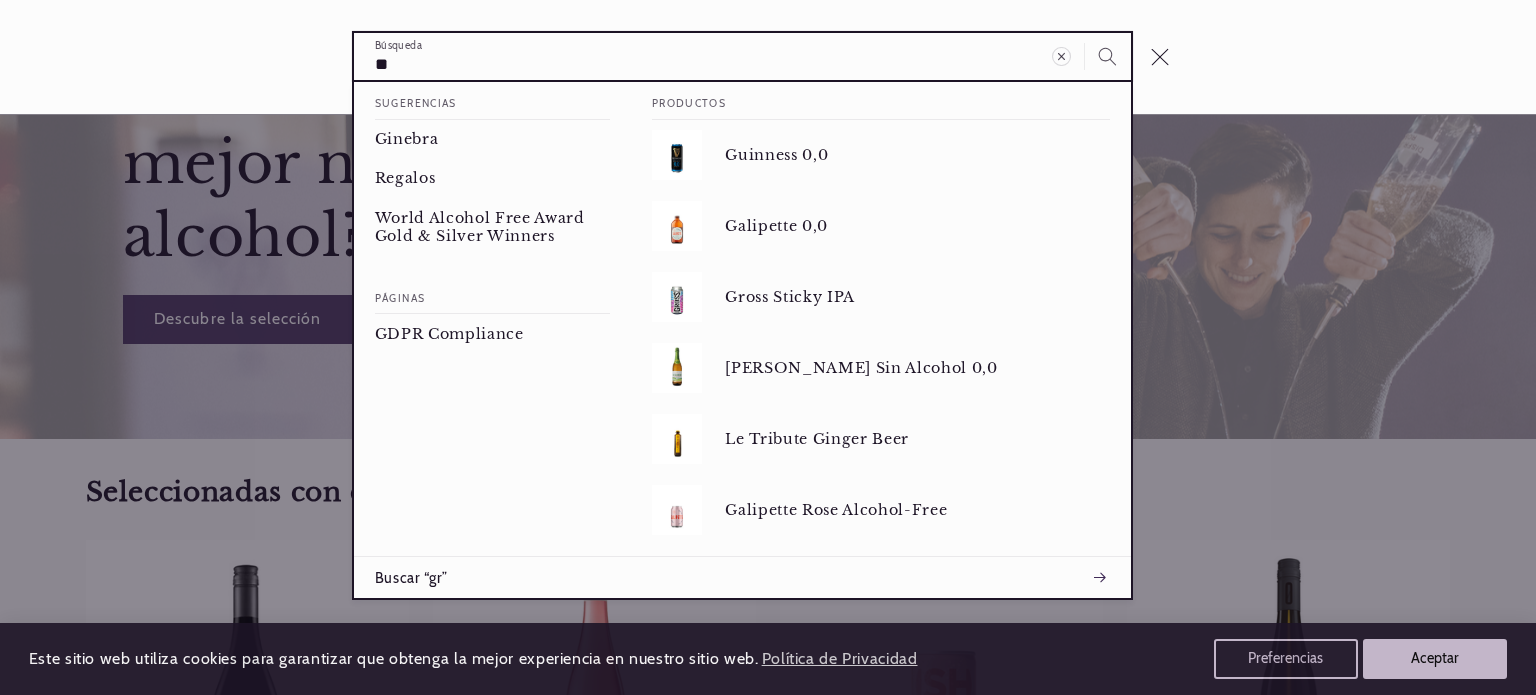 type on "*" 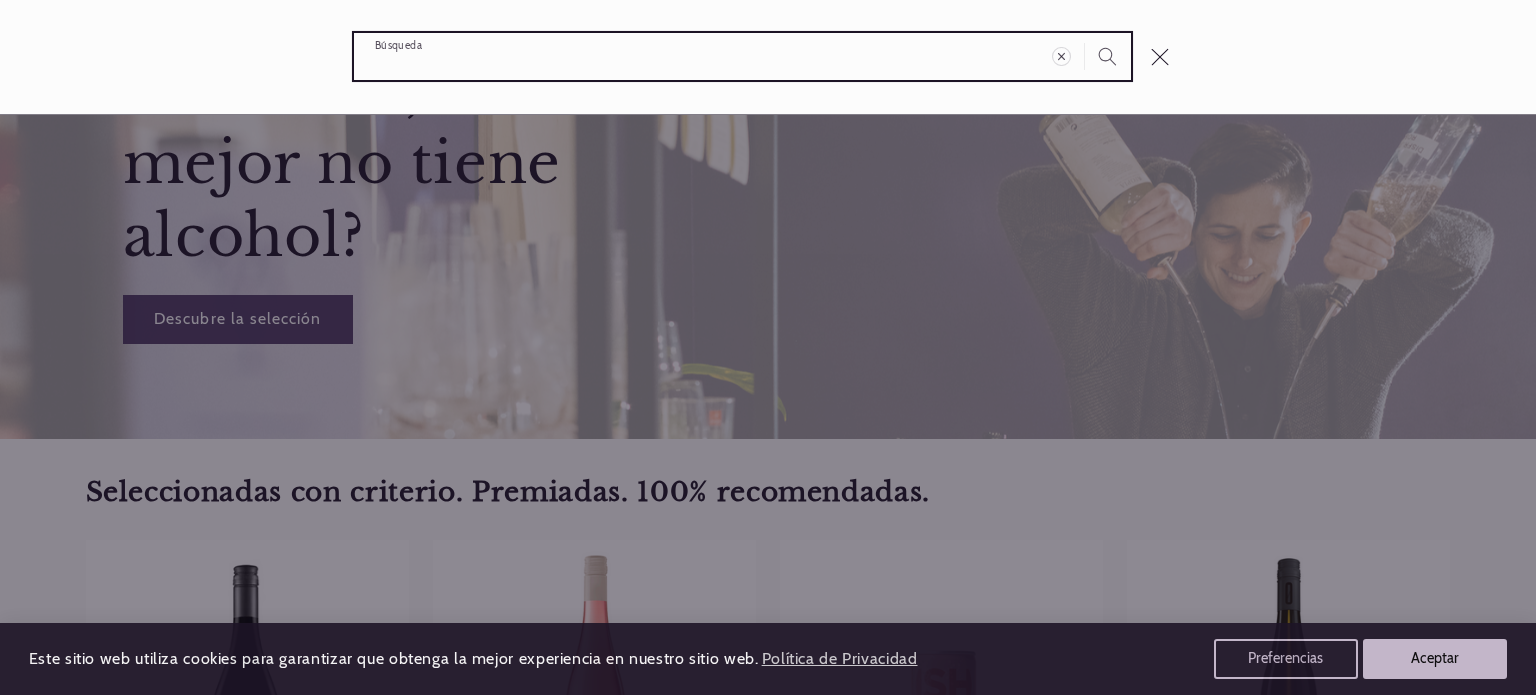 scroll, scrollTop: 0, scrollLeft: 1332, axis: horizontal 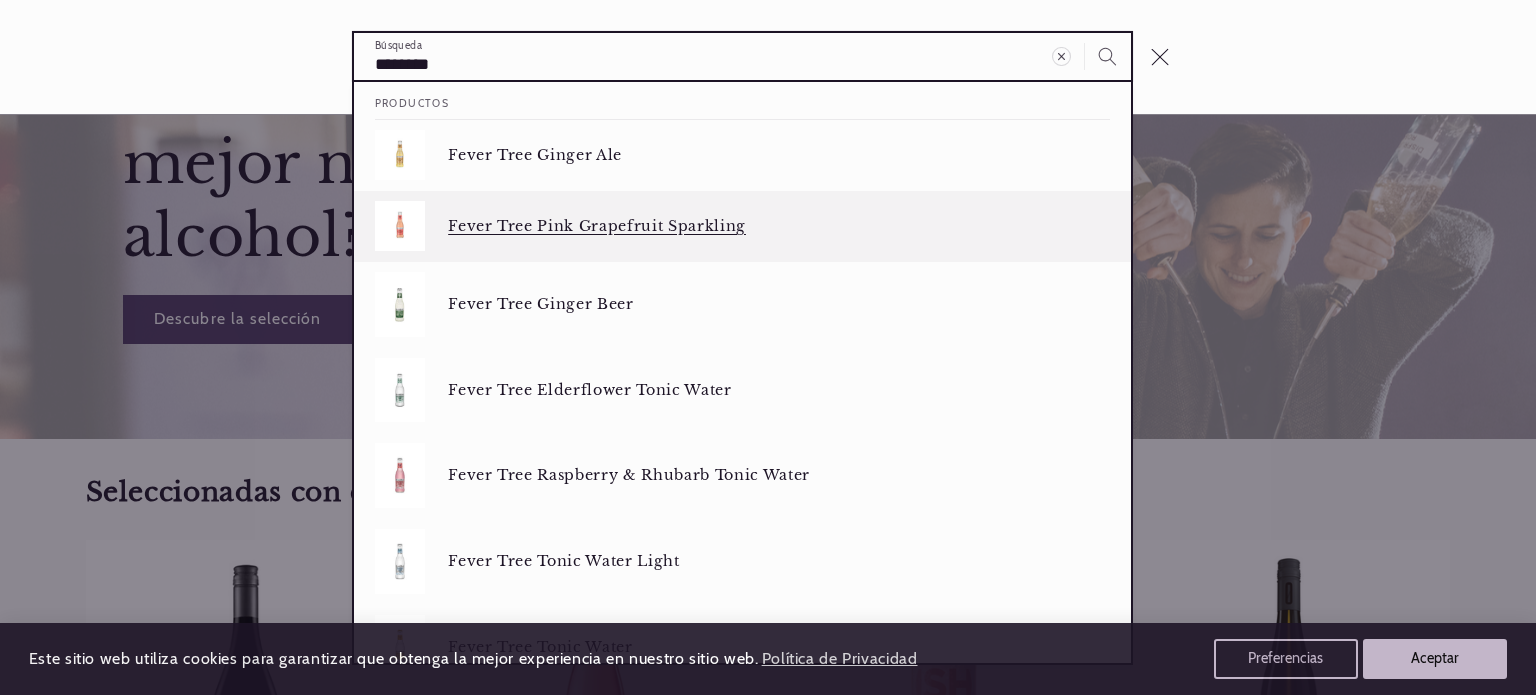 type on "********" 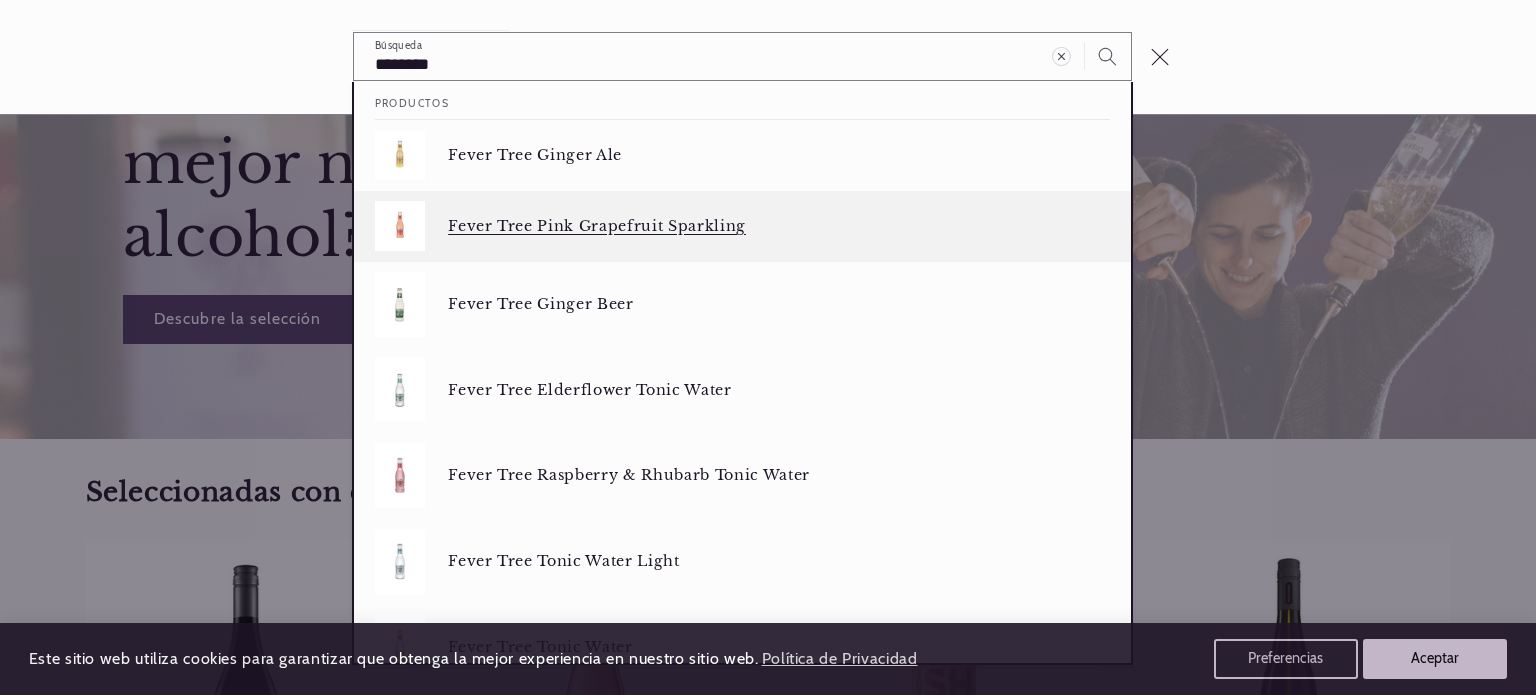 scroll, scrollTop: 0, scrollLeft: 0, axis: both 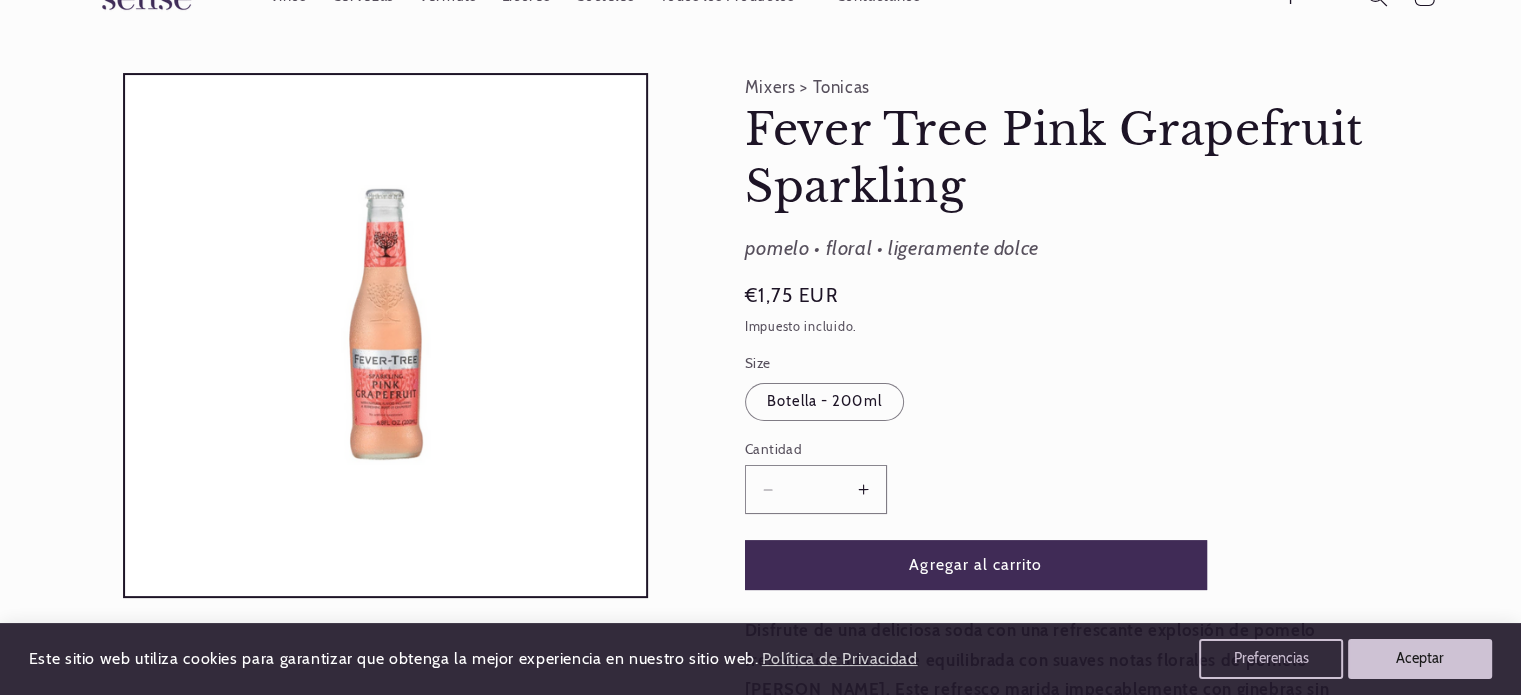 click on "Aumentar cantidad para Fever Tree Pink Grapefruit Sparkling" at bounding box center [863, 489] 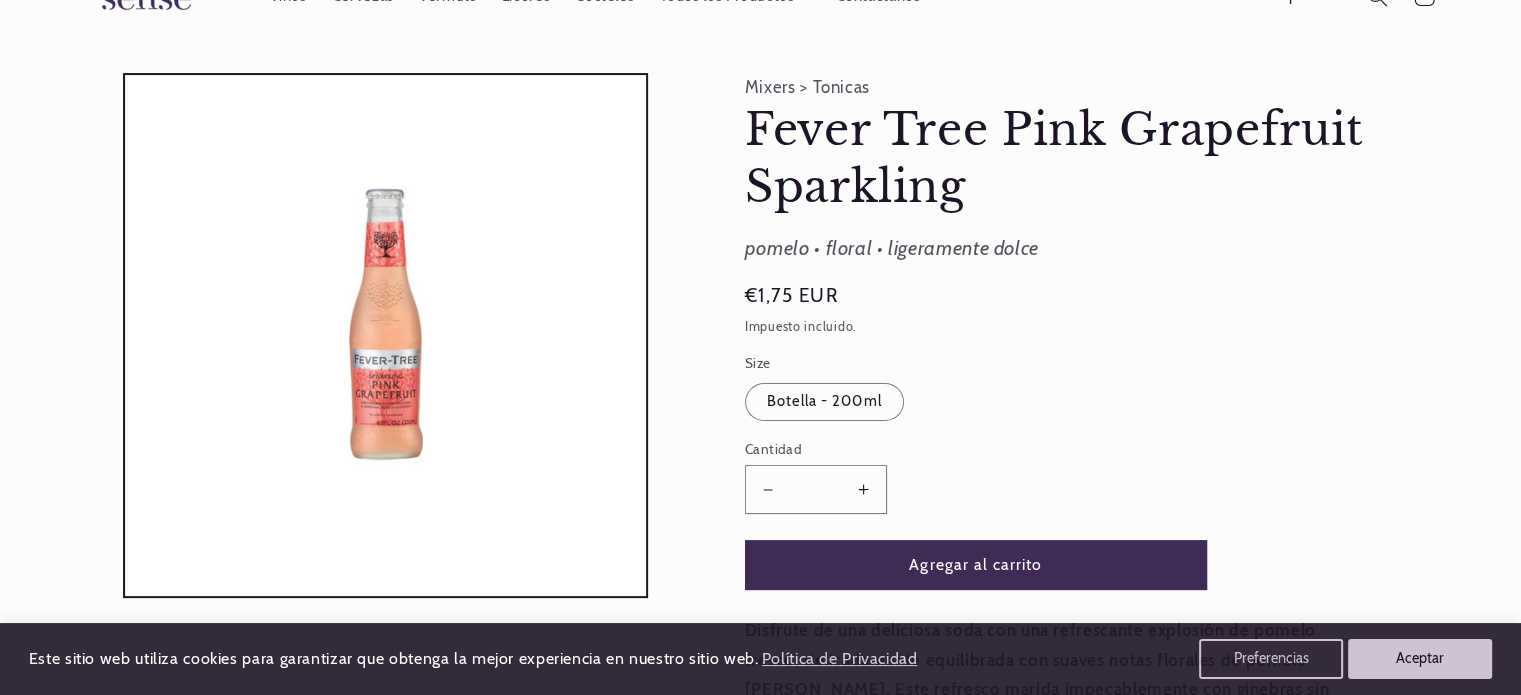 click on "Aumentar cantidad para Fever Tree Pink Grapefruit Sparkling" at bounding box center (863, 489) 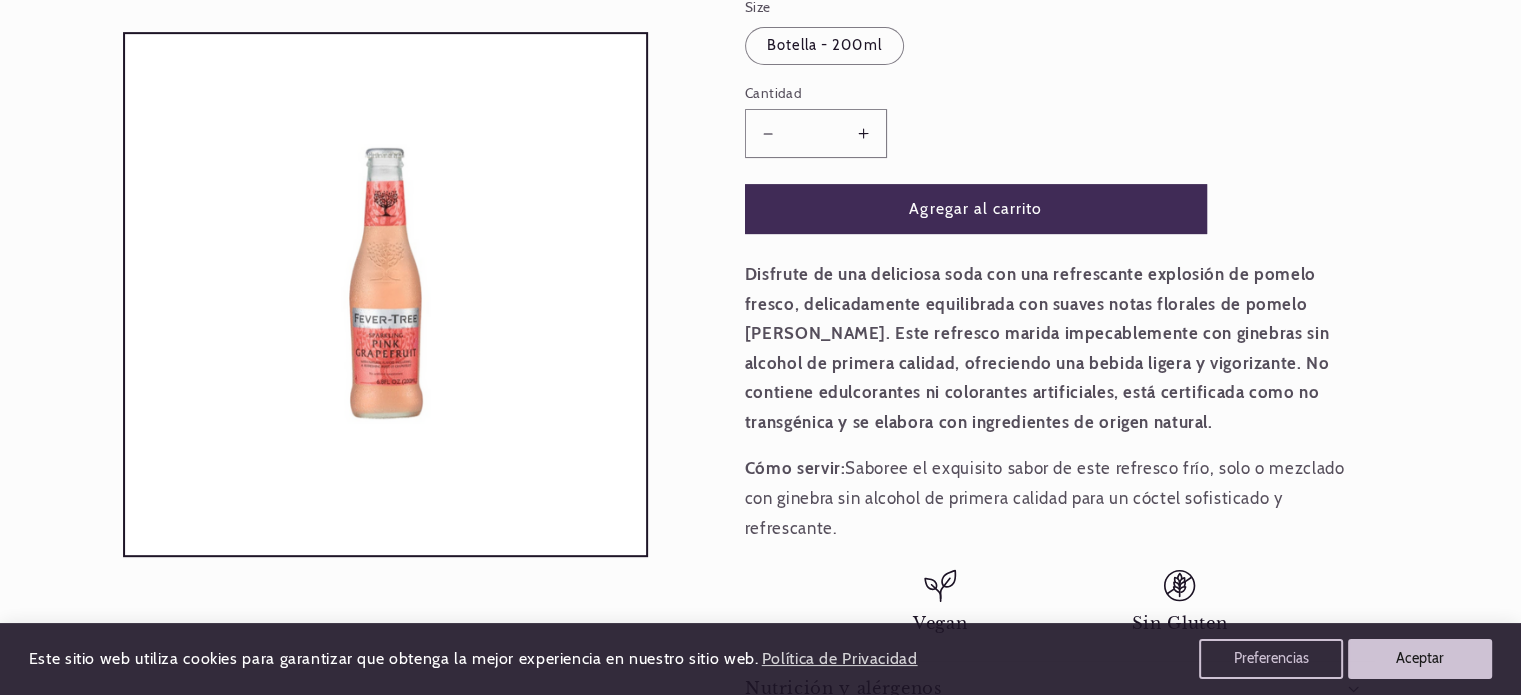 scroll, scrollTop: 456, scrollLeft: 0, axis: vertical 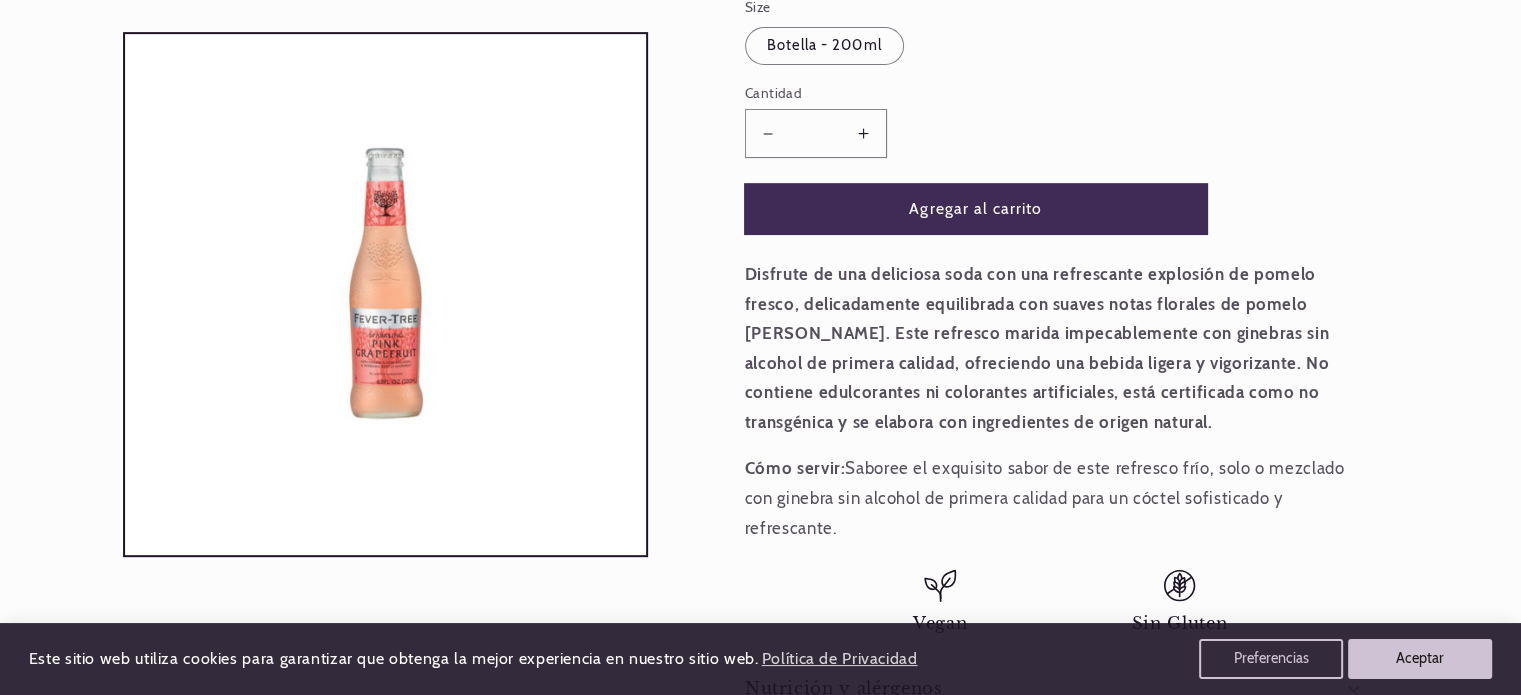 click on "Agregar al carrito" at bounding box center [976, 208] 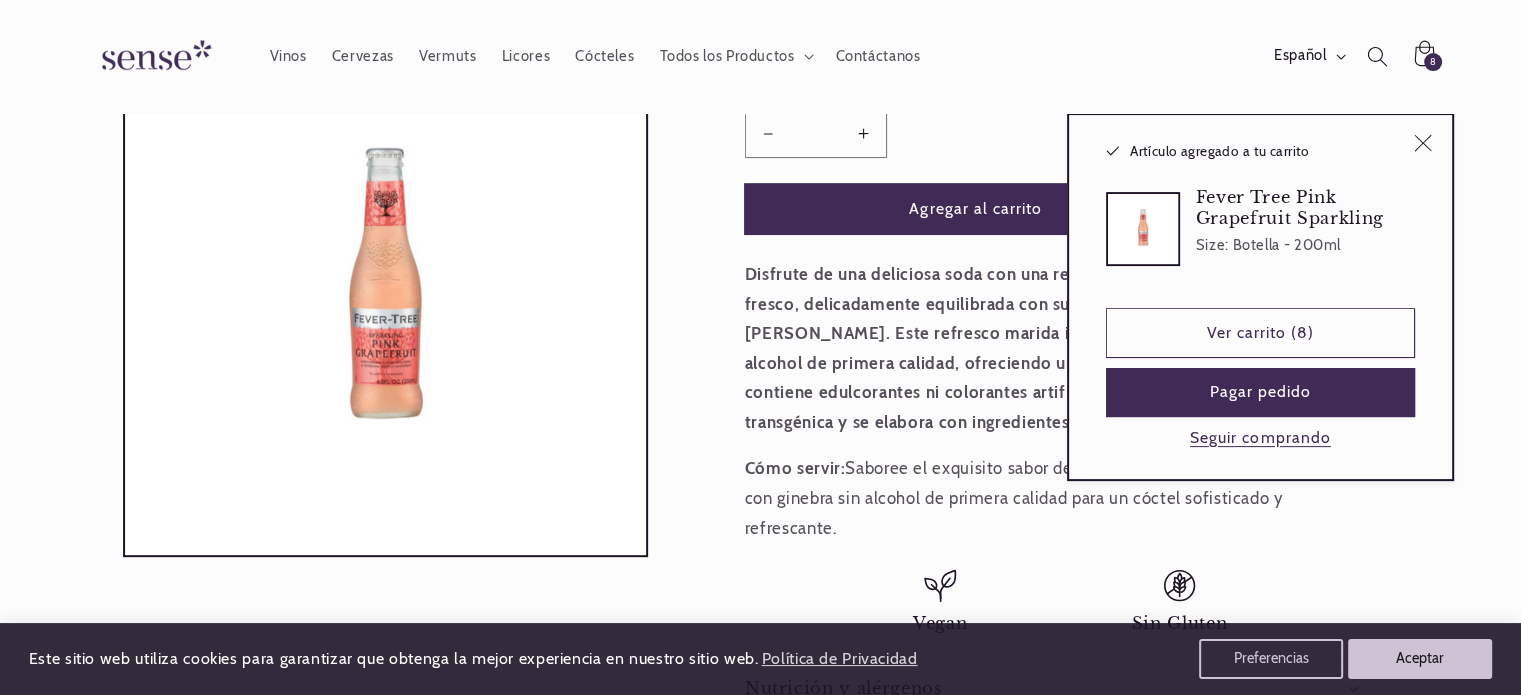 type on "*" 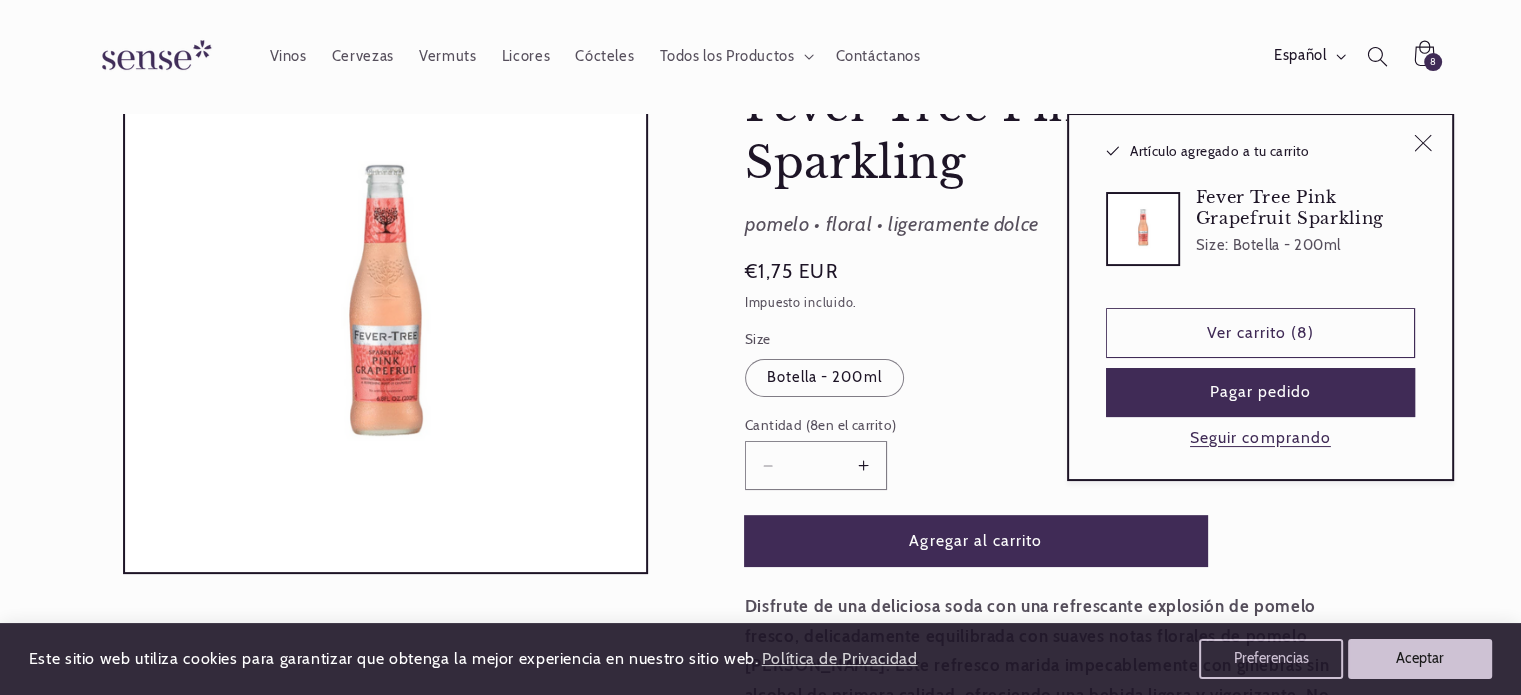 scroll, scrollTop: 100, scrollLeft: 0, axis: vertical 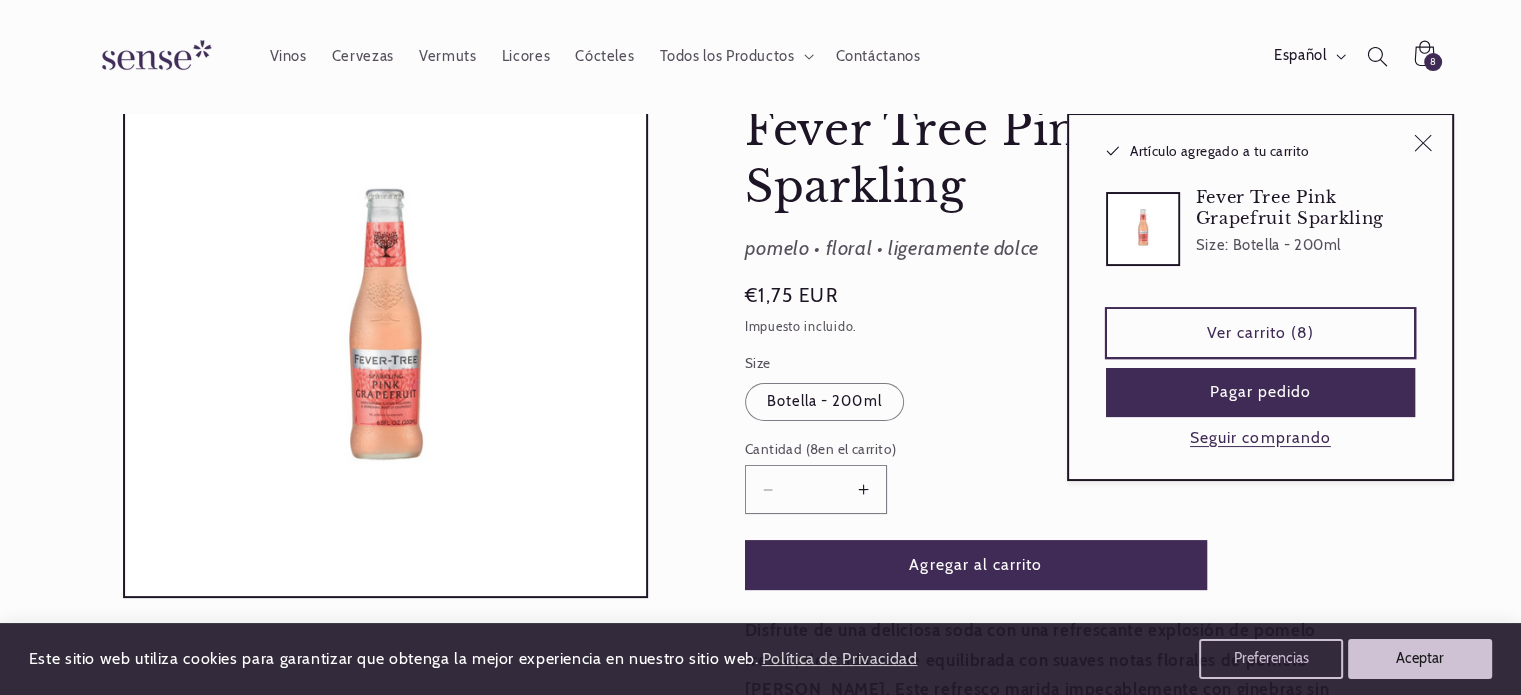 click on "Ver carrito (8)" at bounding box center (1260, 332) 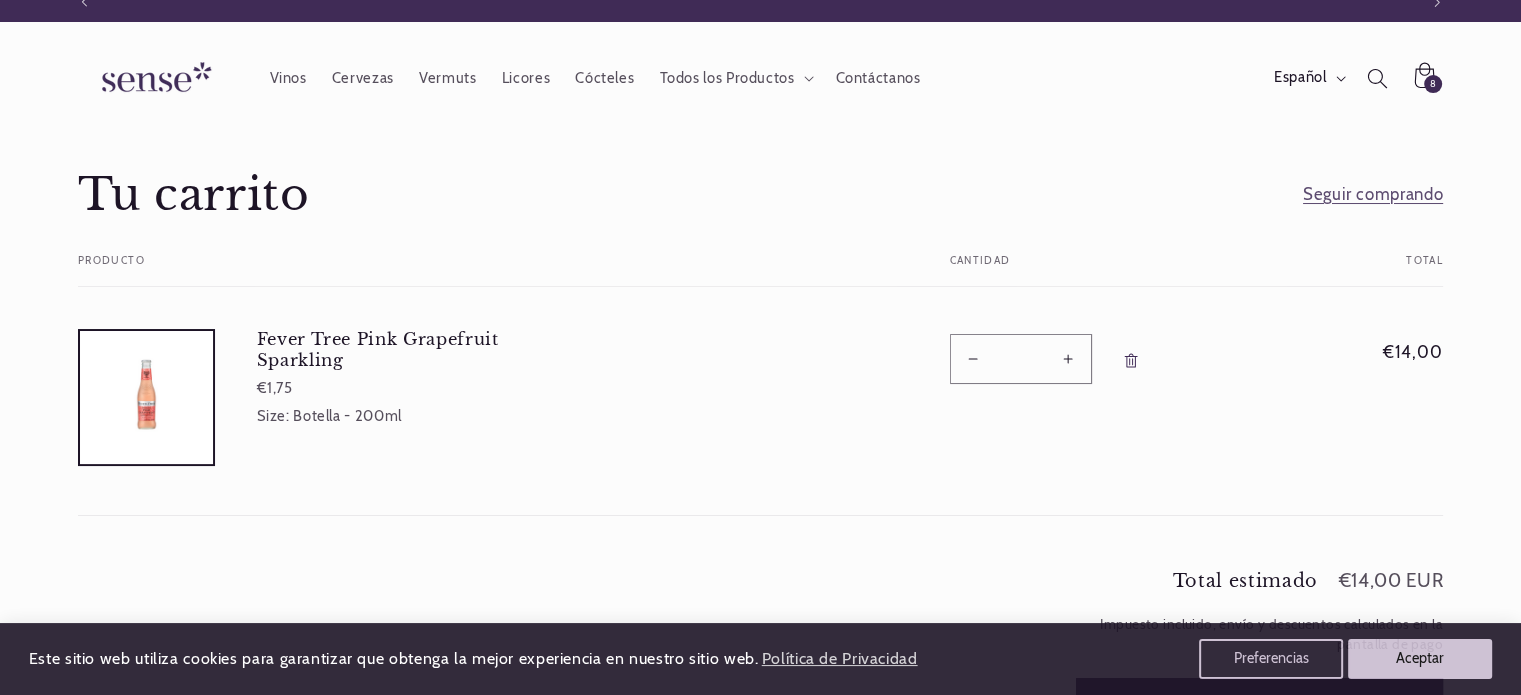 scroll, scrollTop: 0, scrollLeft: 0, axis: both 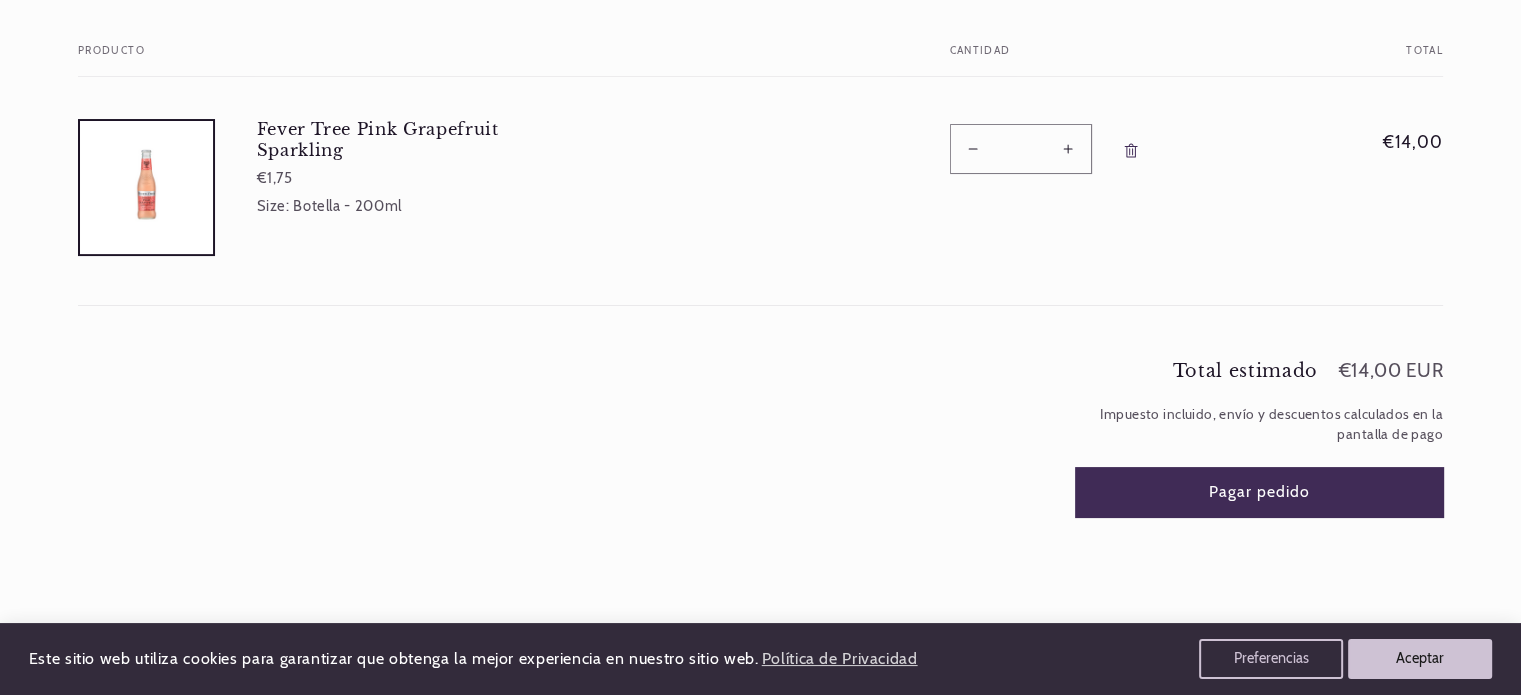 click on "Pagar pedido" at bounding box center [1260, 492] 